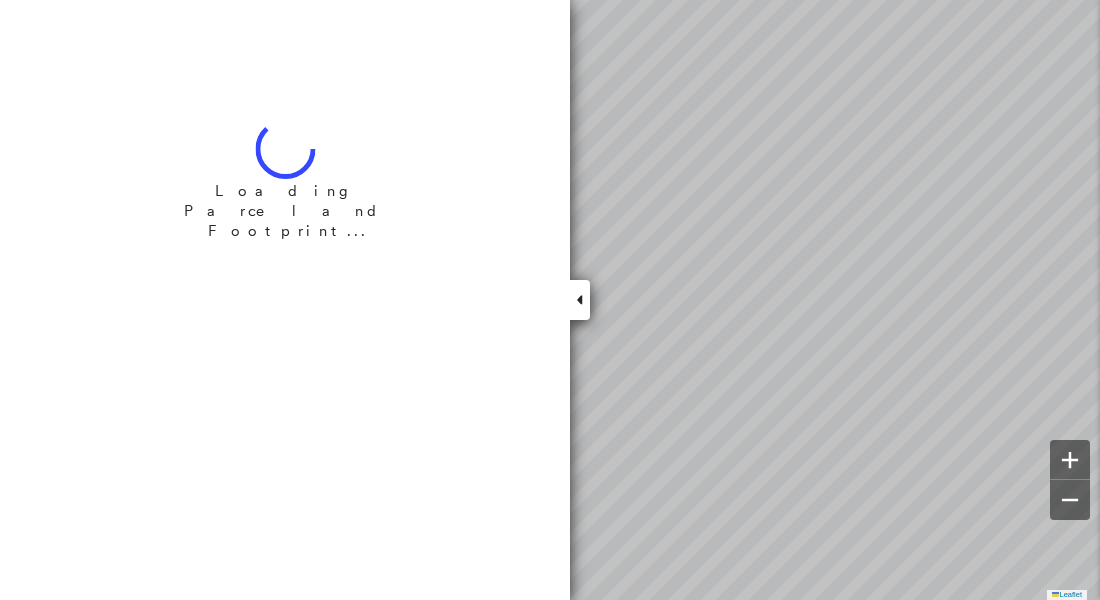 scroll, scrollTop: 0, scrollLeft: 0, axis: both 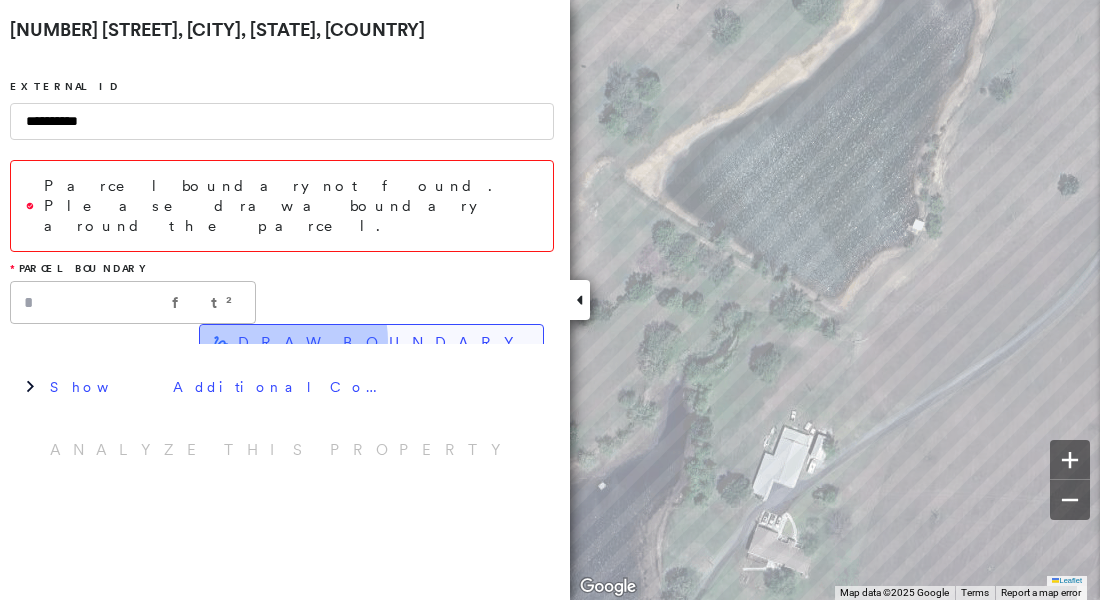 click on "DRAW BOUNDARY" at bounding box center [382, 343] 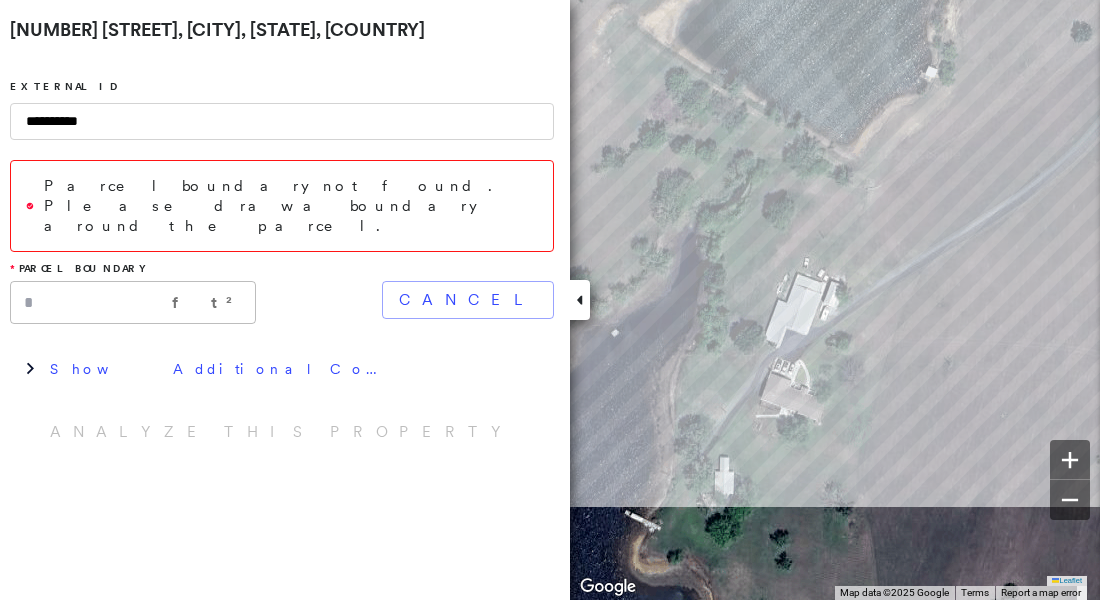 click on "Click to start drawing shape." at bounding box center [13, -153] 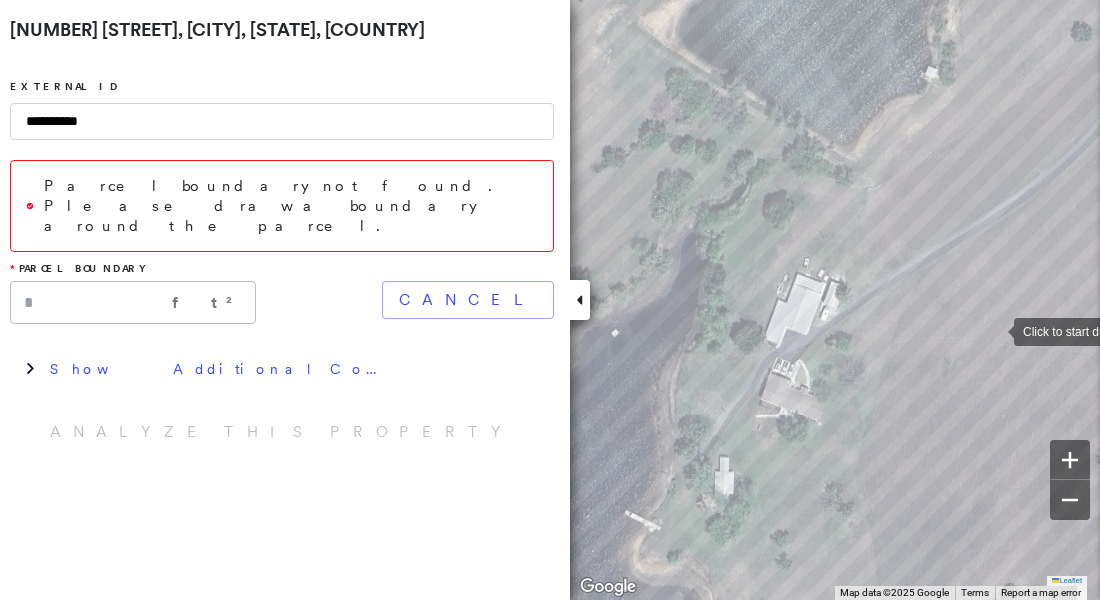 click at bounding box center (994, 330) 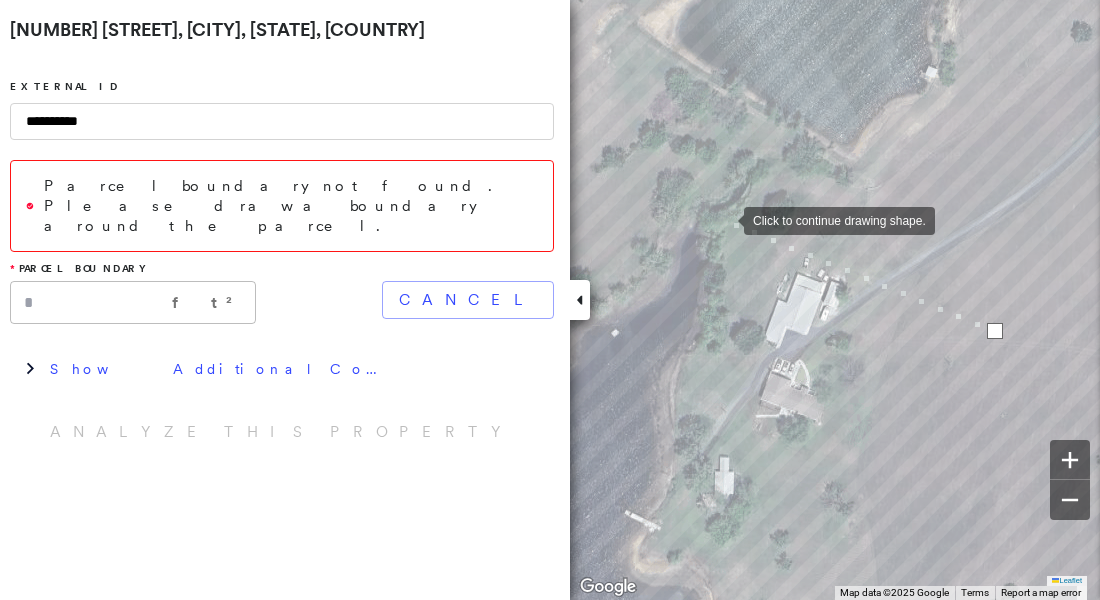 click at bounding box center (724, 219) 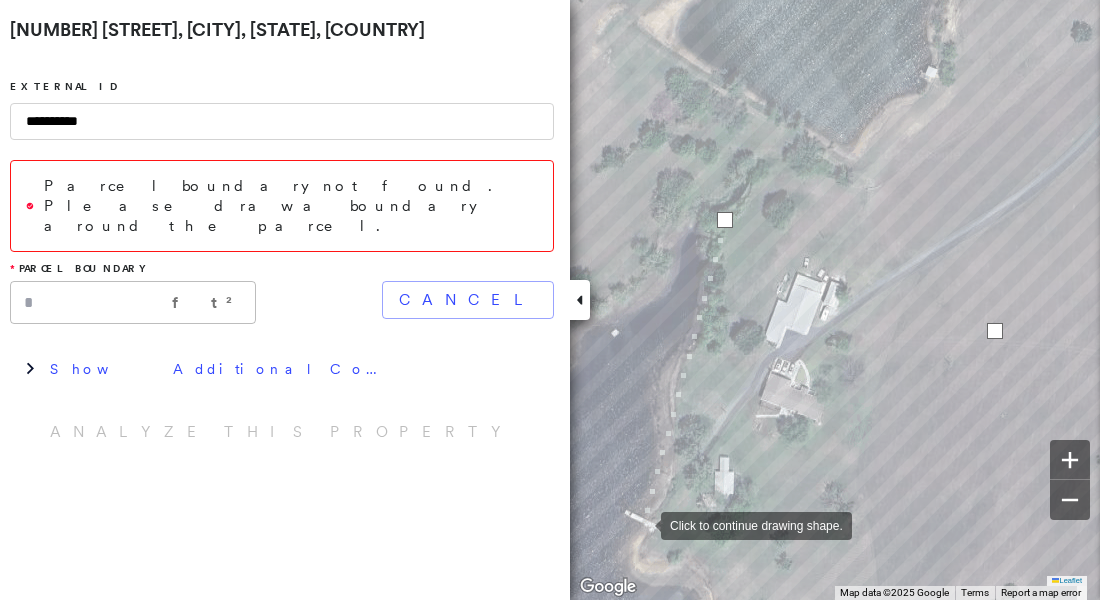 click at bounding box center (641, 524) 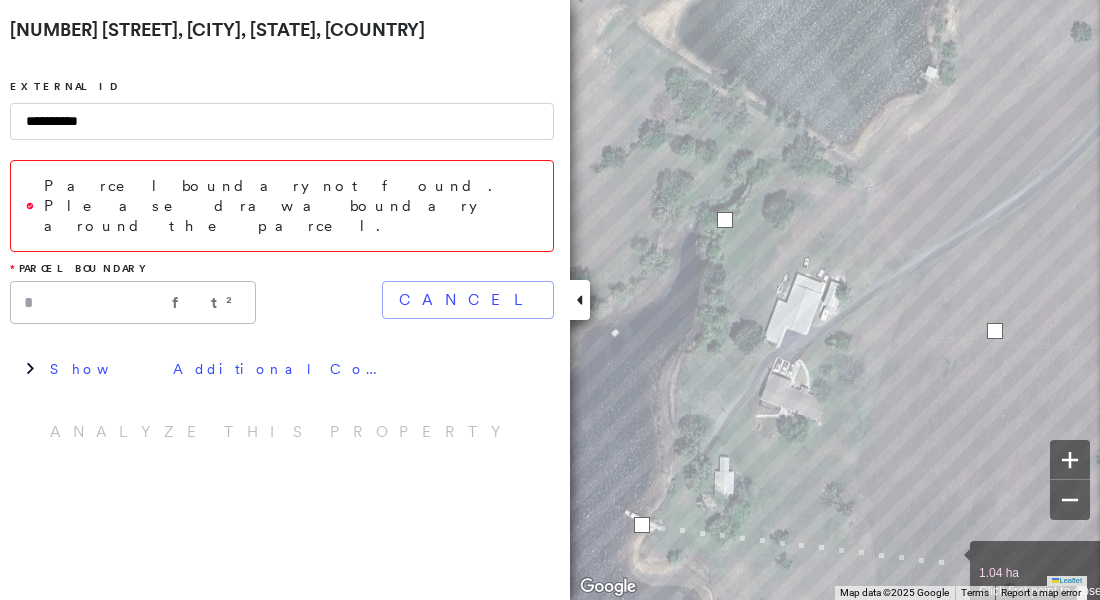 click at bounding box center [950, 562] 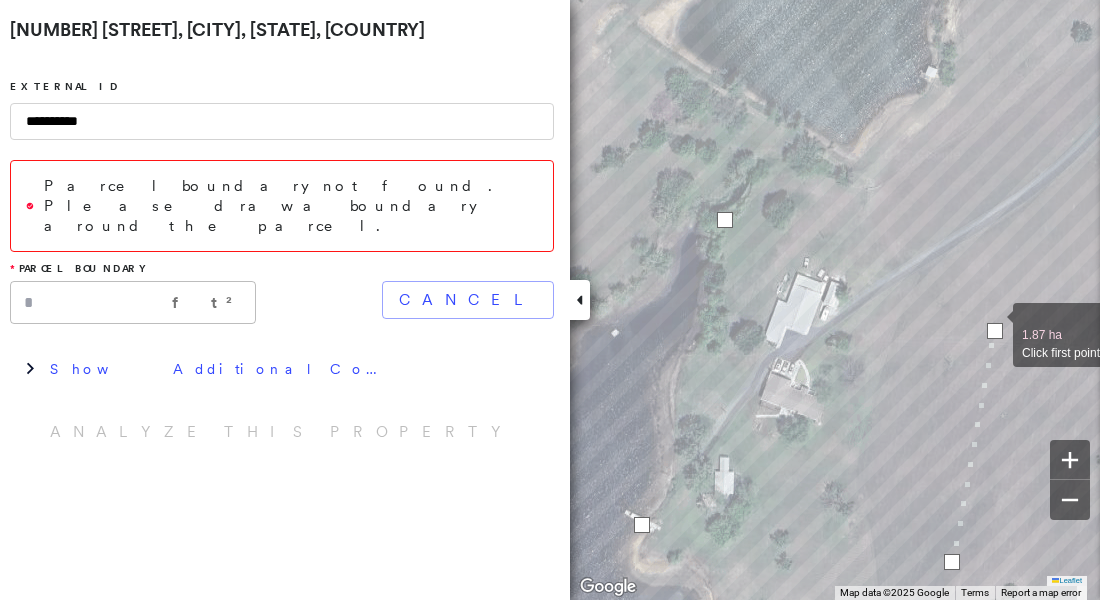 click at bounding box center [995, 331] 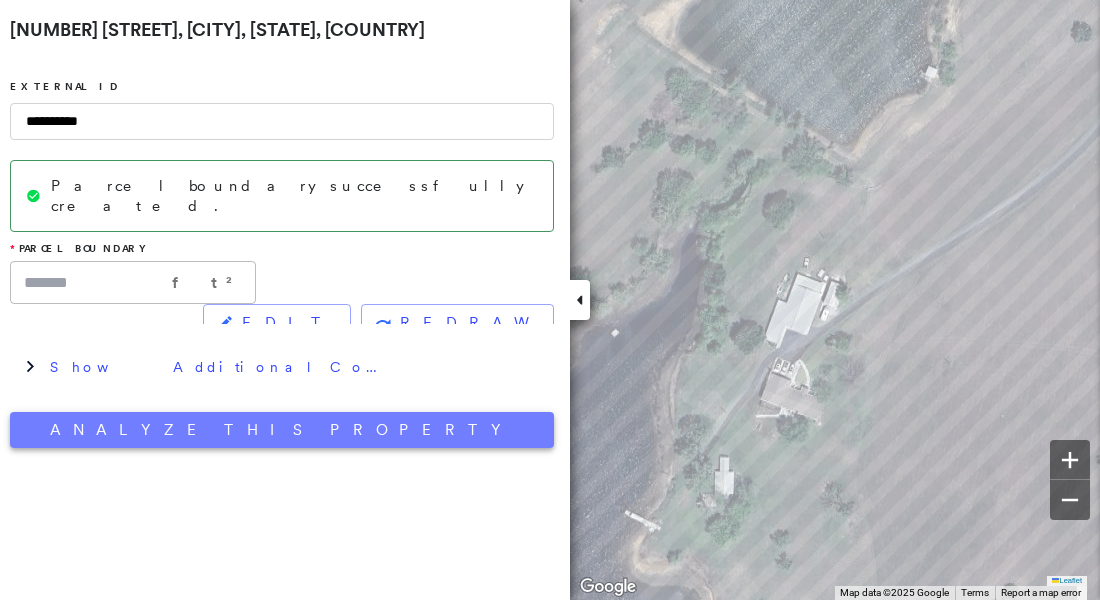 click on "Analyze This Property" at bounding box center [282, 430] 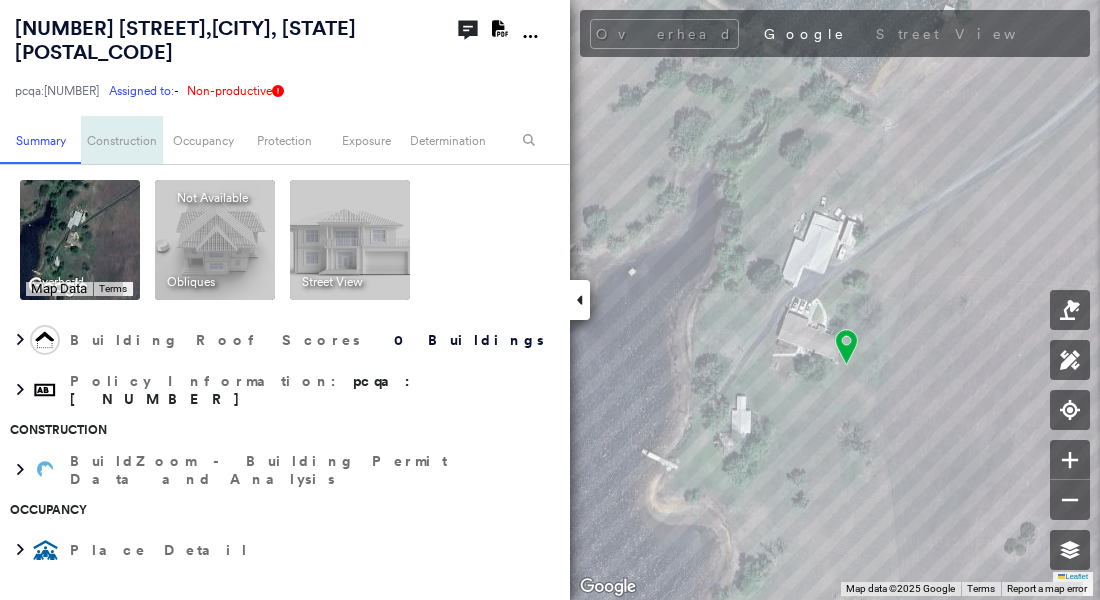 click on "Construction" at bounding box center [121, 140] 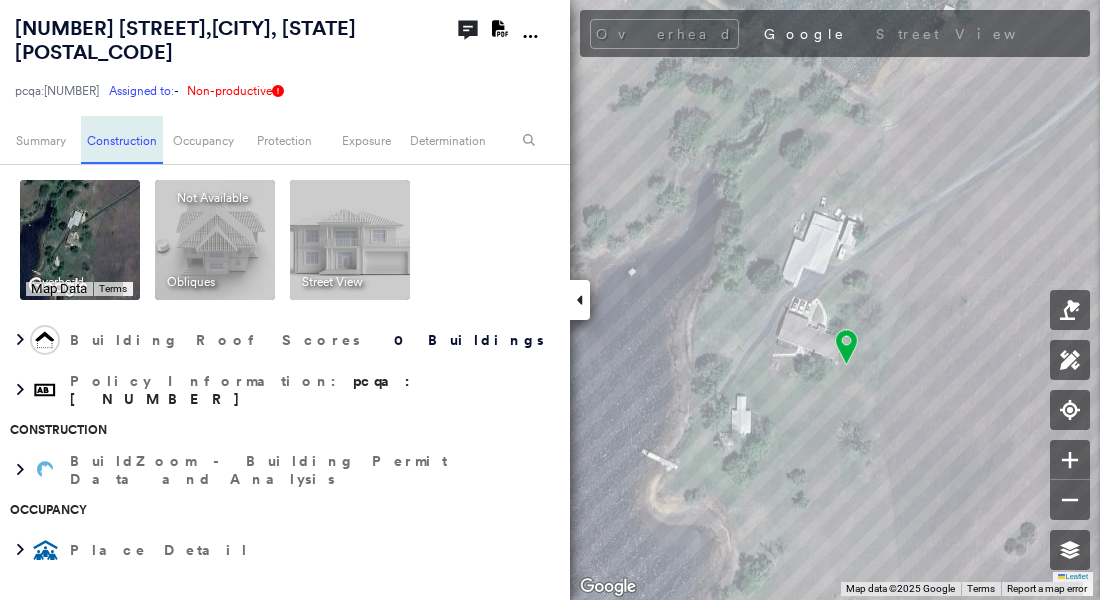 scroll, scrollTop: 285, scrollLeft: 0, axis: vertical 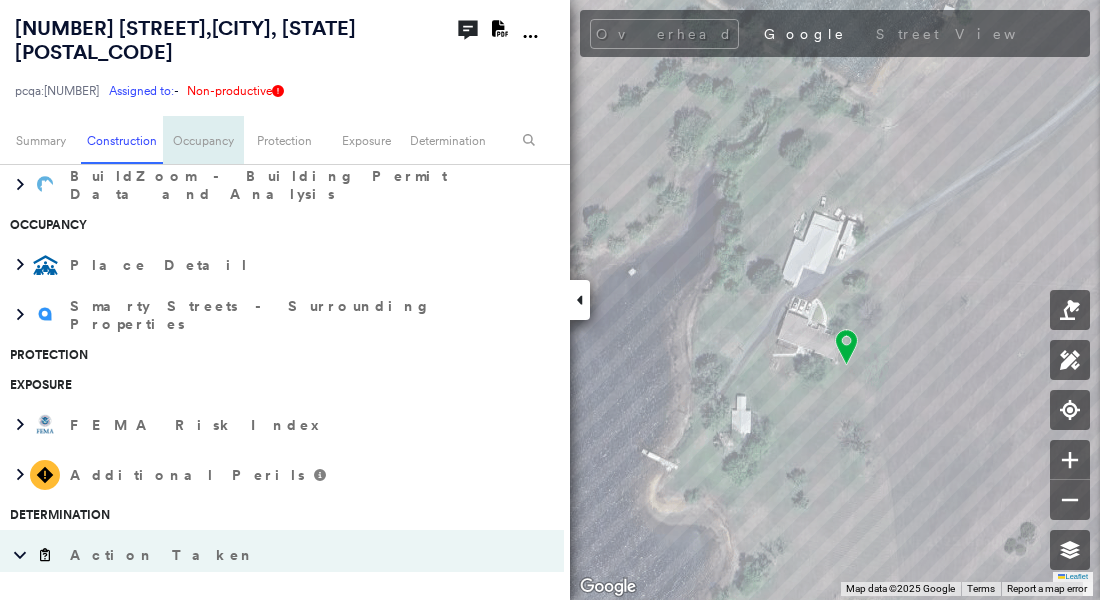 click on "Occupancy" at bounding box center [203, 140] 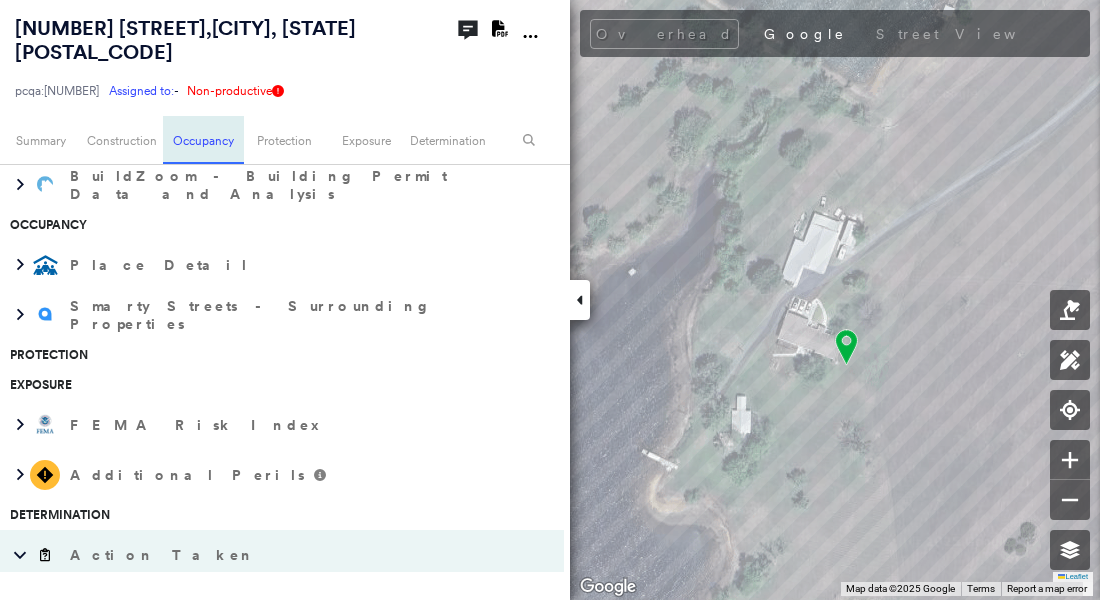 scroll, scrollTop: 365, scrollLeft: 0, axis: vertical 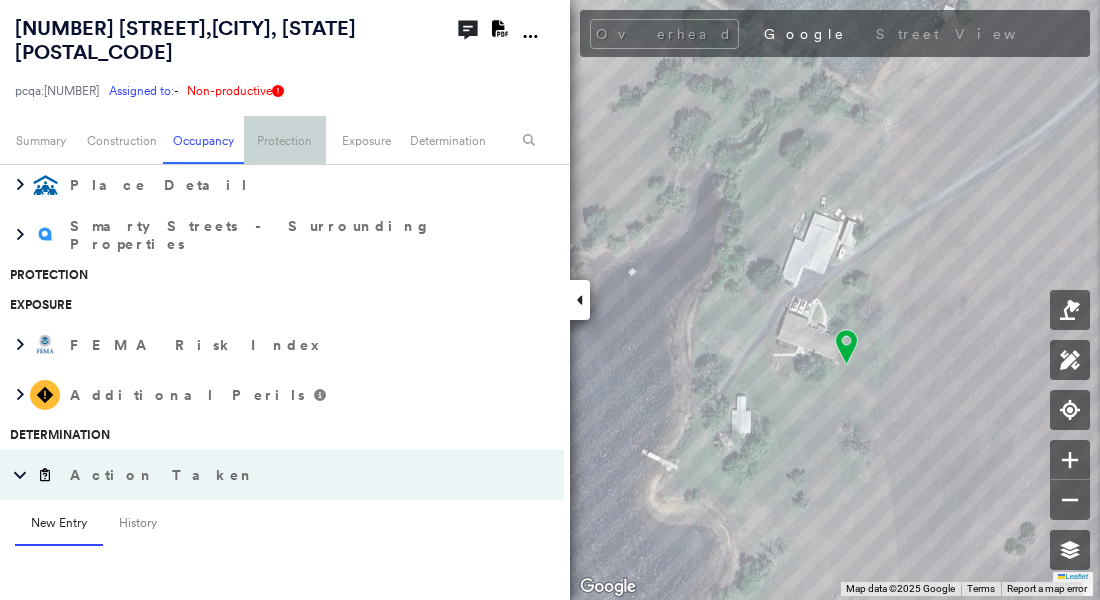 click on "Protection" at bounding box center (284, 140) 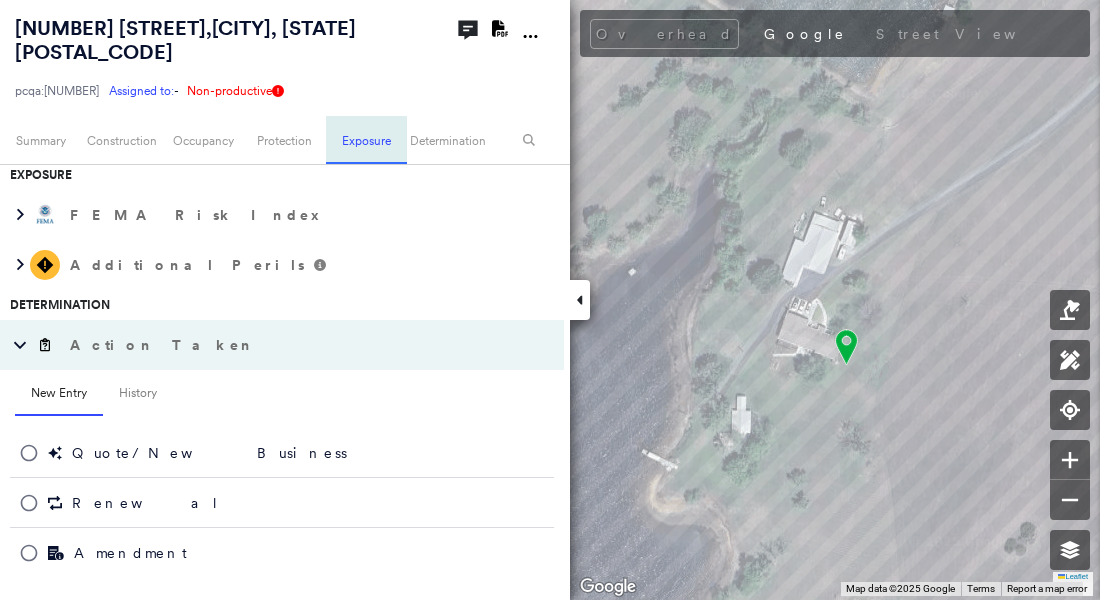 click on "Exposure" at bounding box center (366, 140) 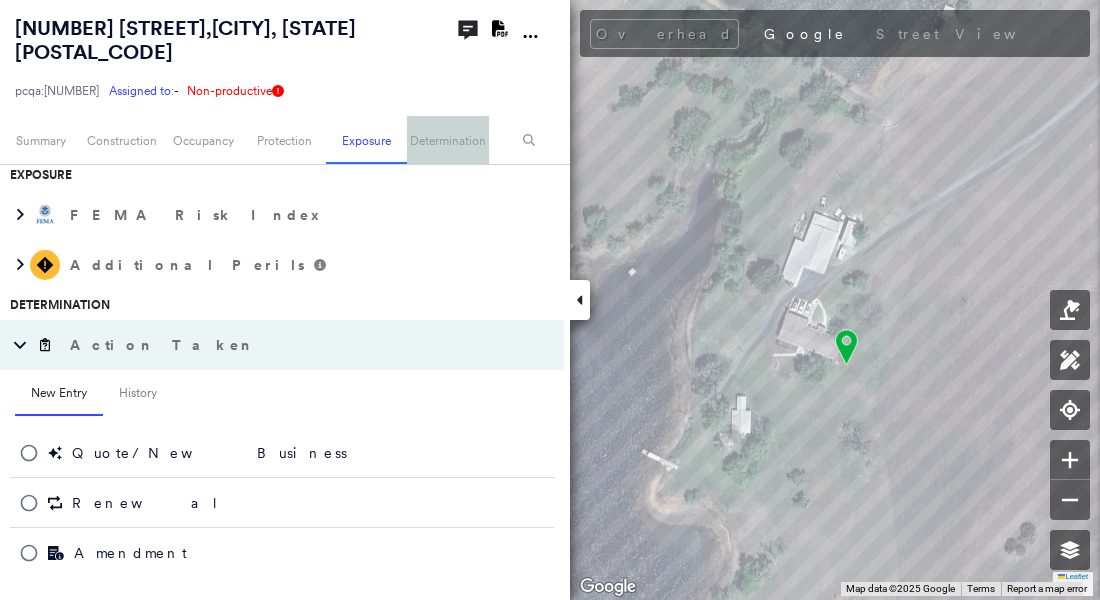 click on "Determination" at bounding box center (447, 140) 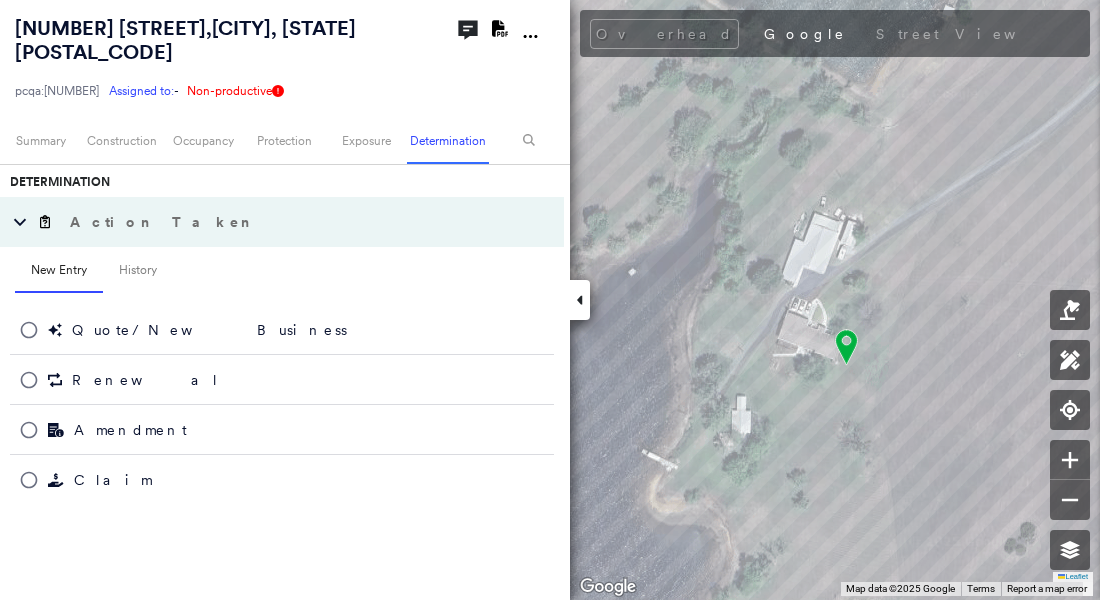 click 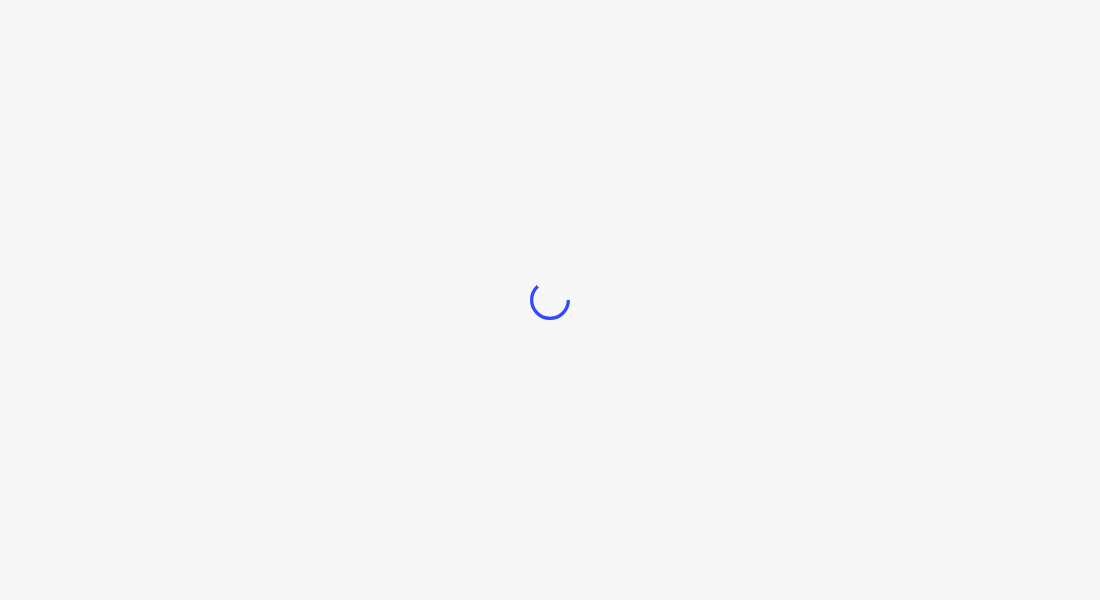 scroll, scrollTop: 0, scrollLeft: 0, axis: both 